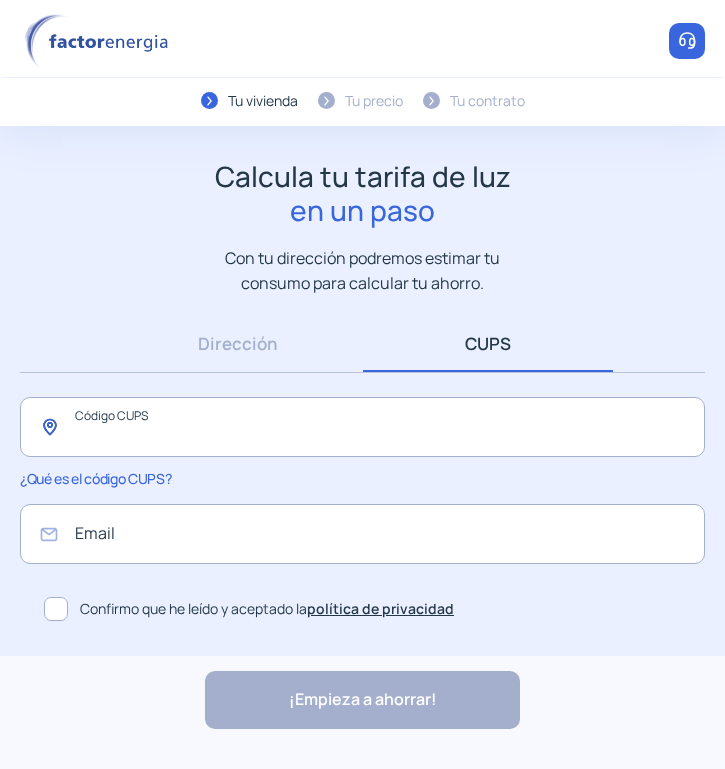scroll, scrollTop: 0, scrollLeft: 0, axis: both 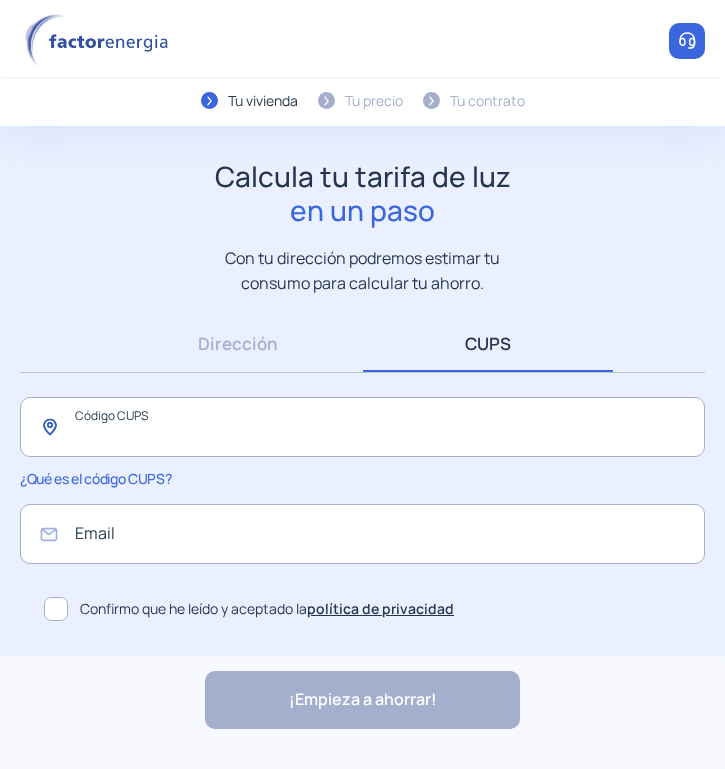 paste on "**********" 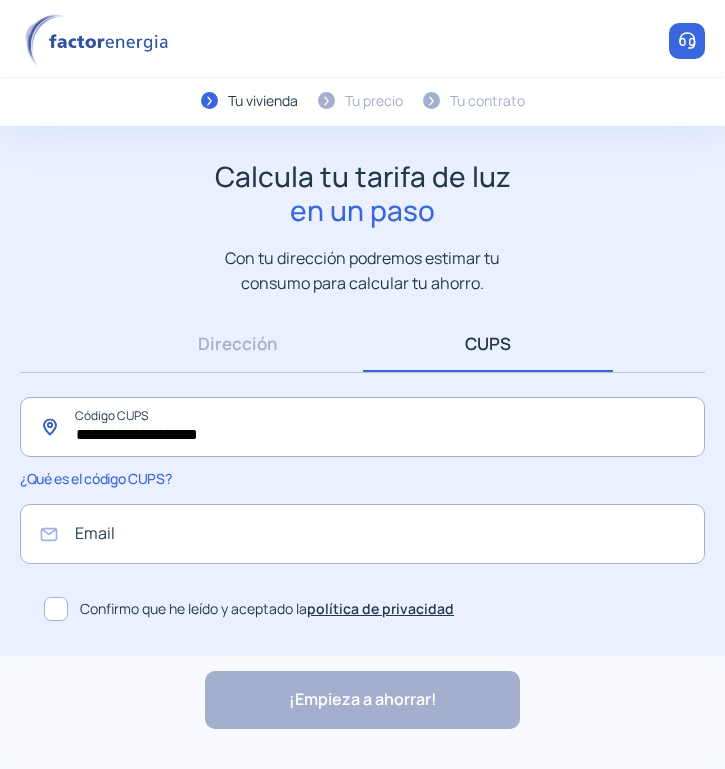 type on "**********" 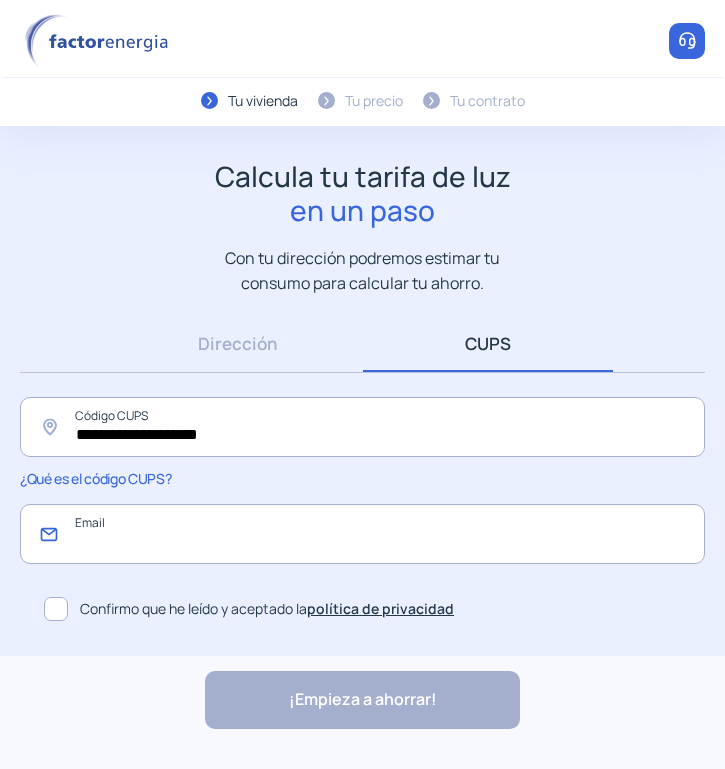 click 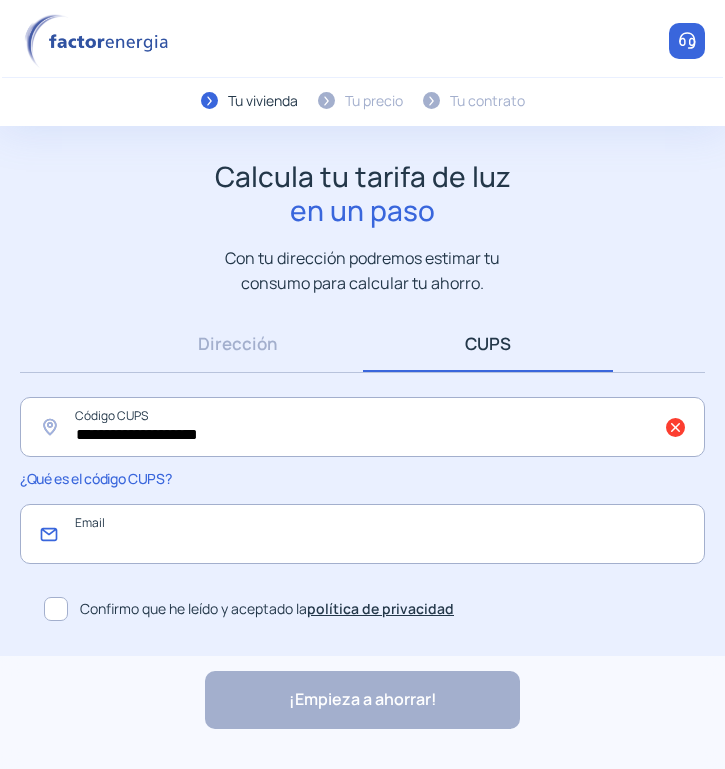 type on "**********" 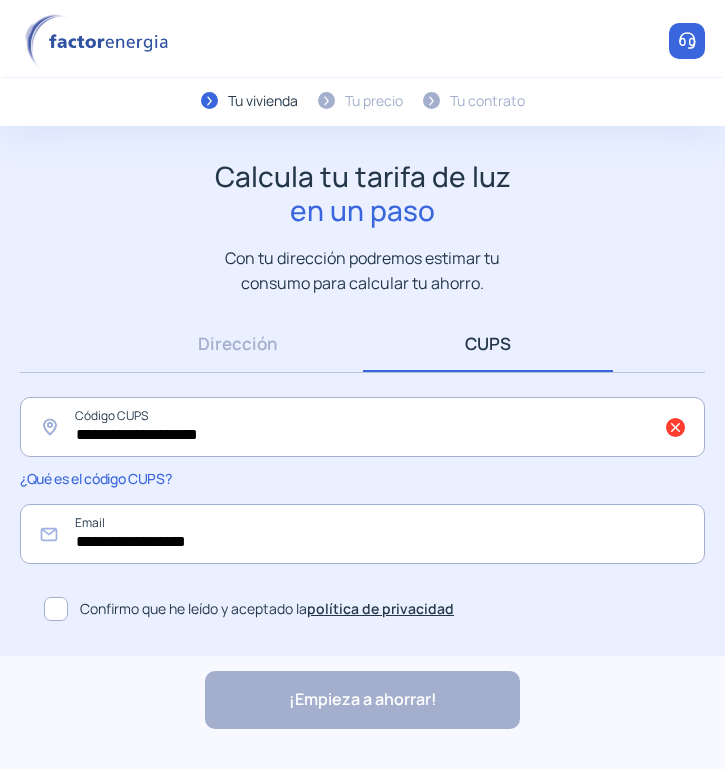 click 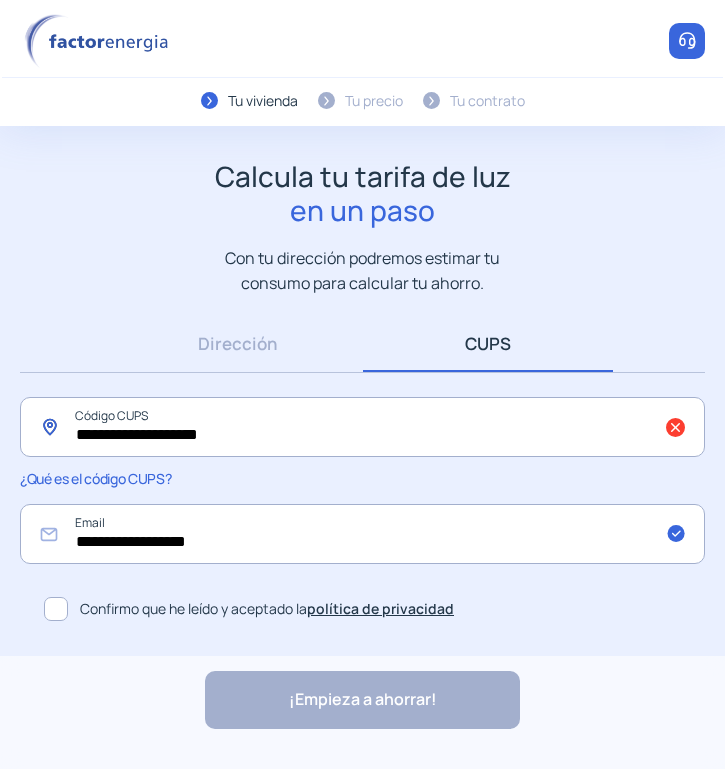 click on "**********" 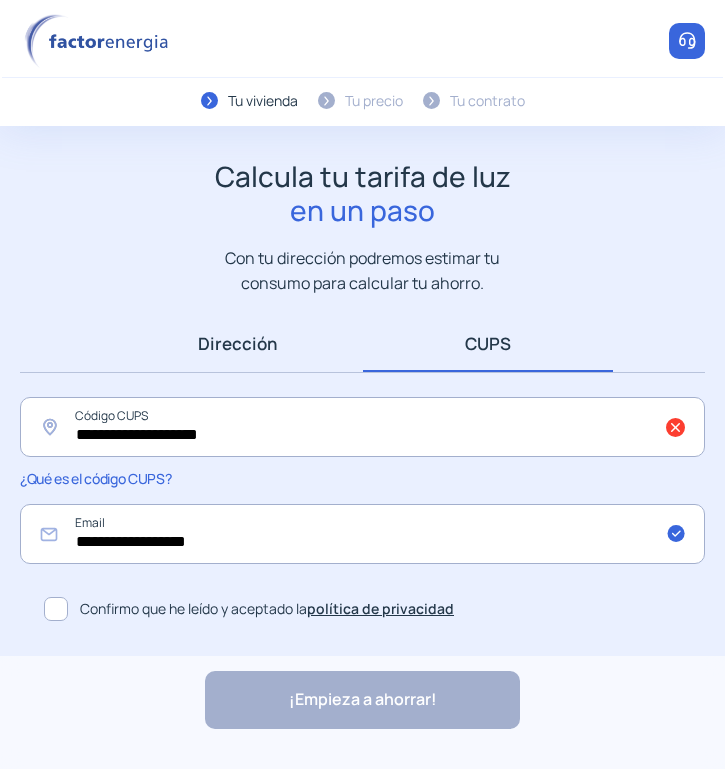 drag, startPoint x: 240, startPoint y: 312, endPoint x: 242, endPoint y: 338, distance: 26.076809 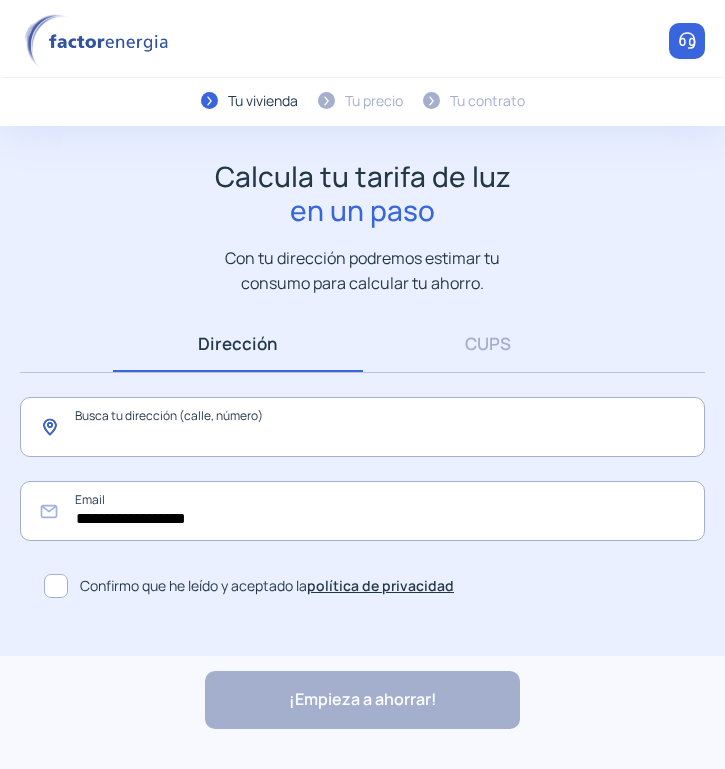 click 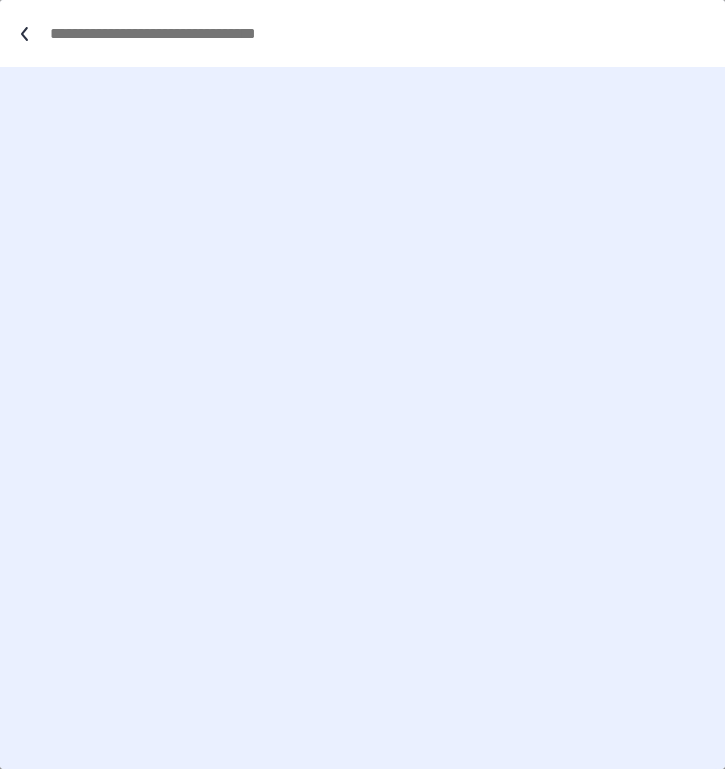 click at bounding box center [362, 384] 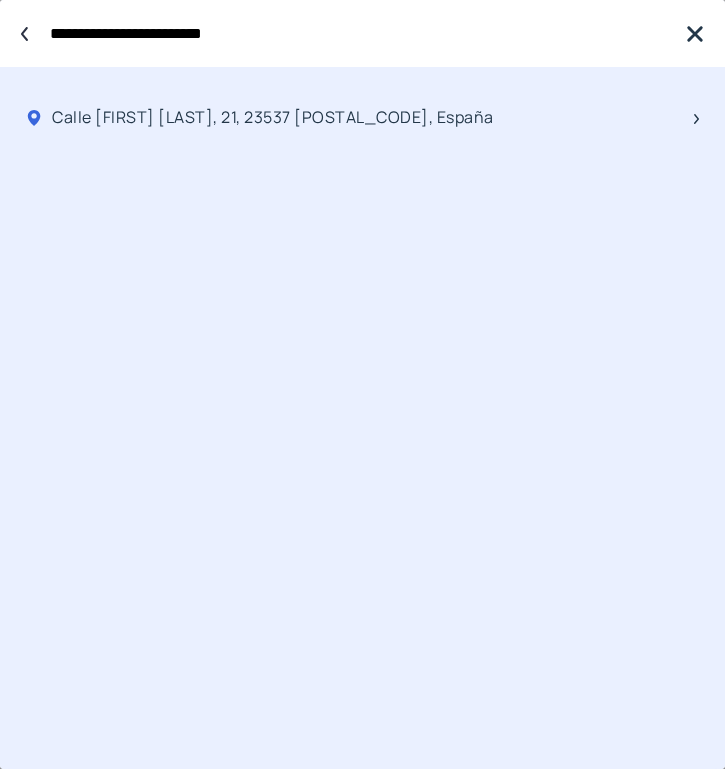 type on "**********" 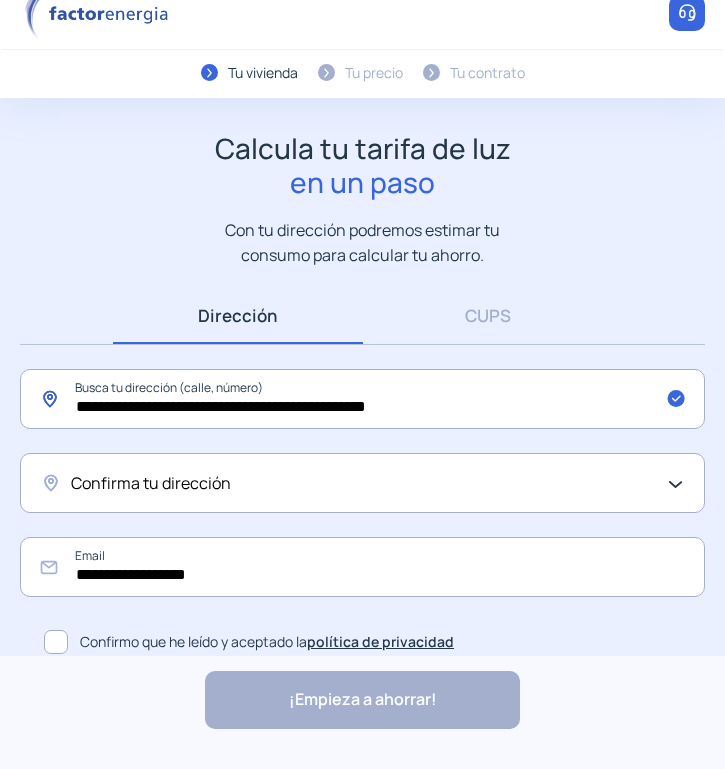 scroll, scrollTop: 43, scrollLeft: 0, axis: vertical 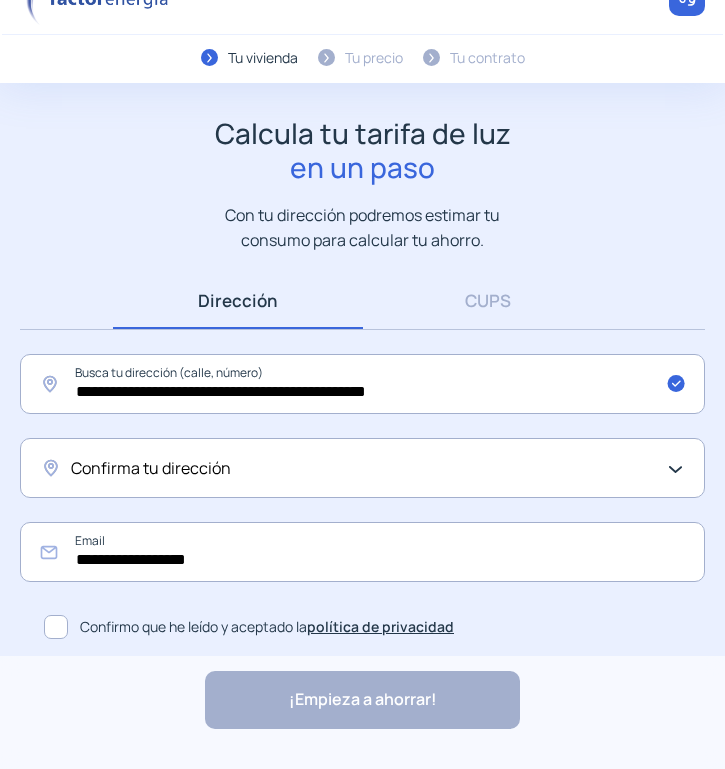 click on "Confirma tu dirección" 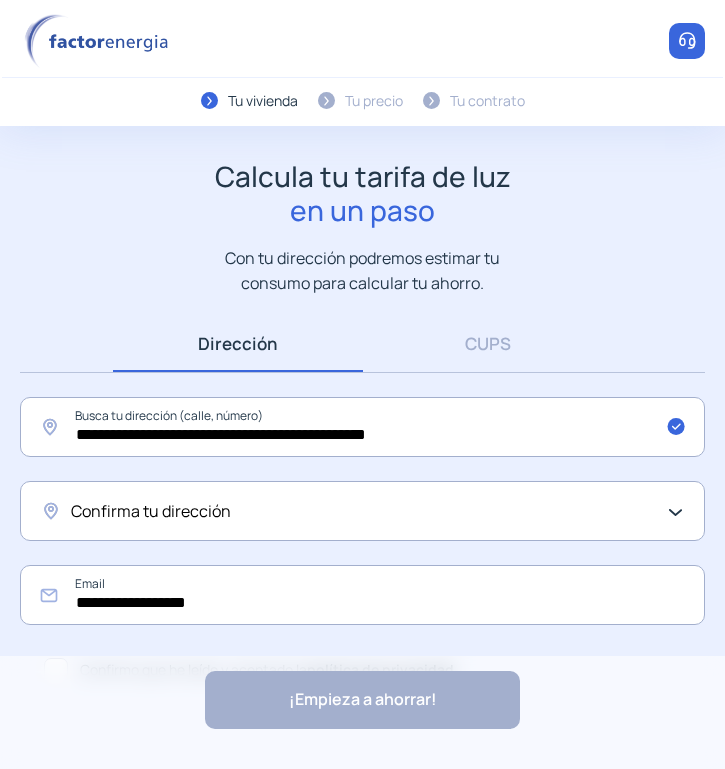 scroll, scrollTop: 43, scrollLeft: 0, axis: vertical 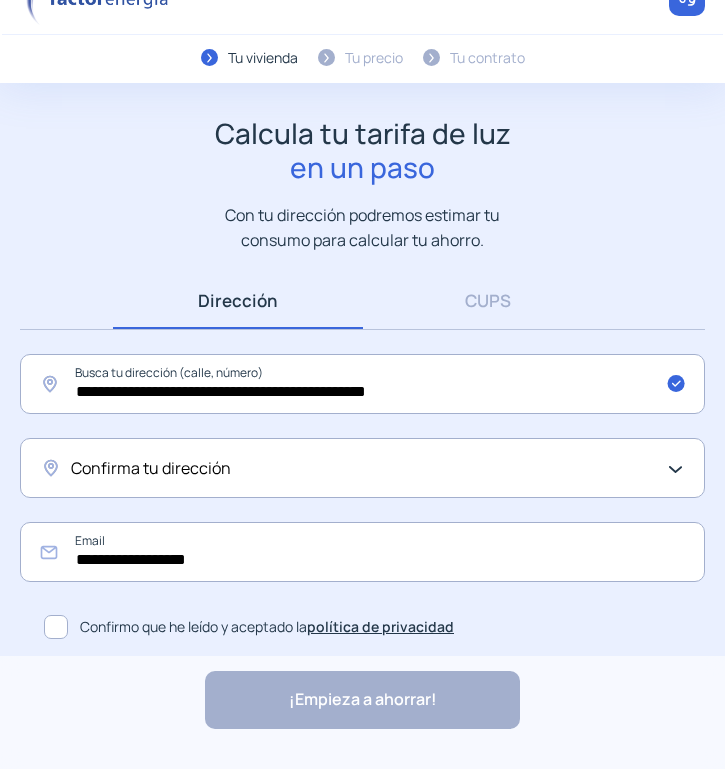 click on "Confirma tu dirección" 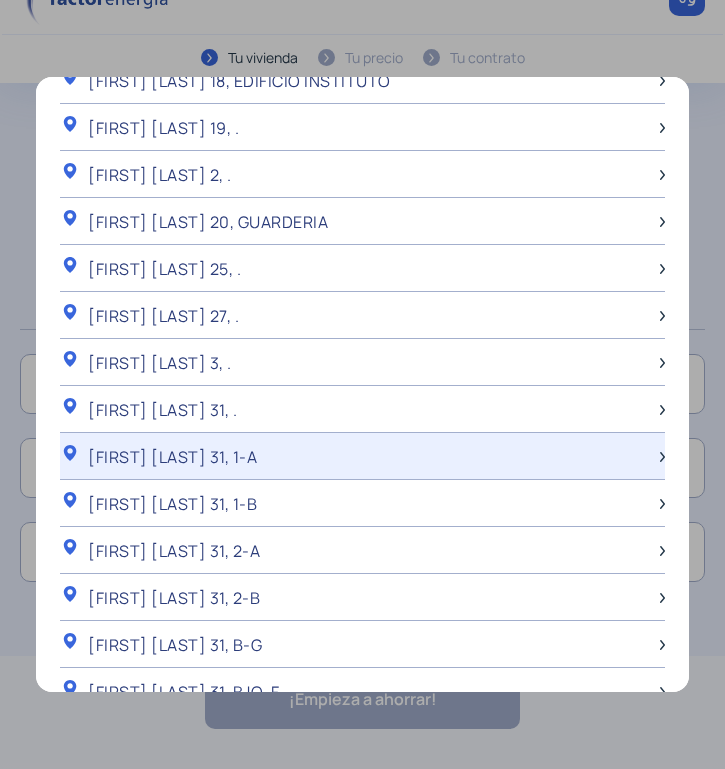 scroll, scrollTop: 470, scrollLeft: 0, axis: vertical 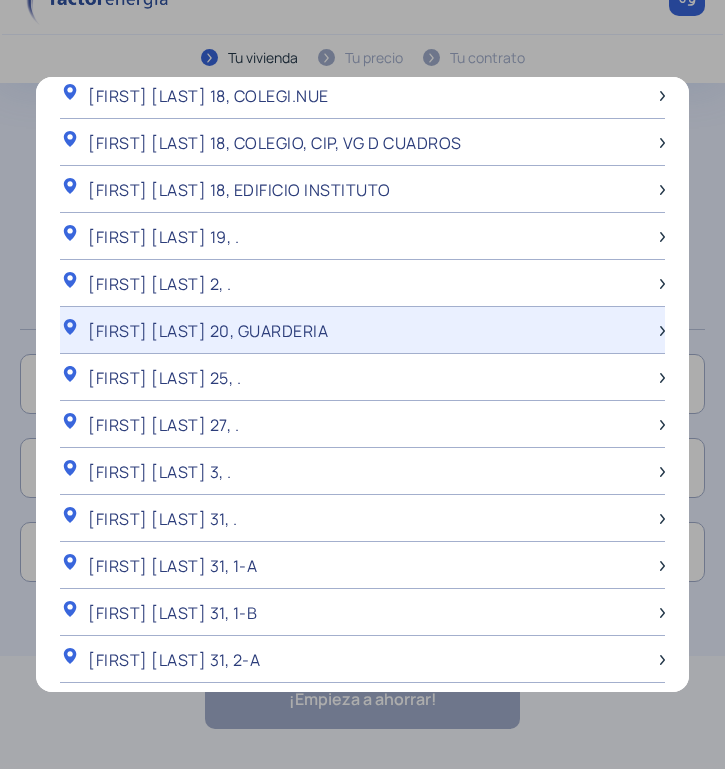 click on "[FIRST] [LAST] 20, GUARDERIA" at bounding box center [208, 331] 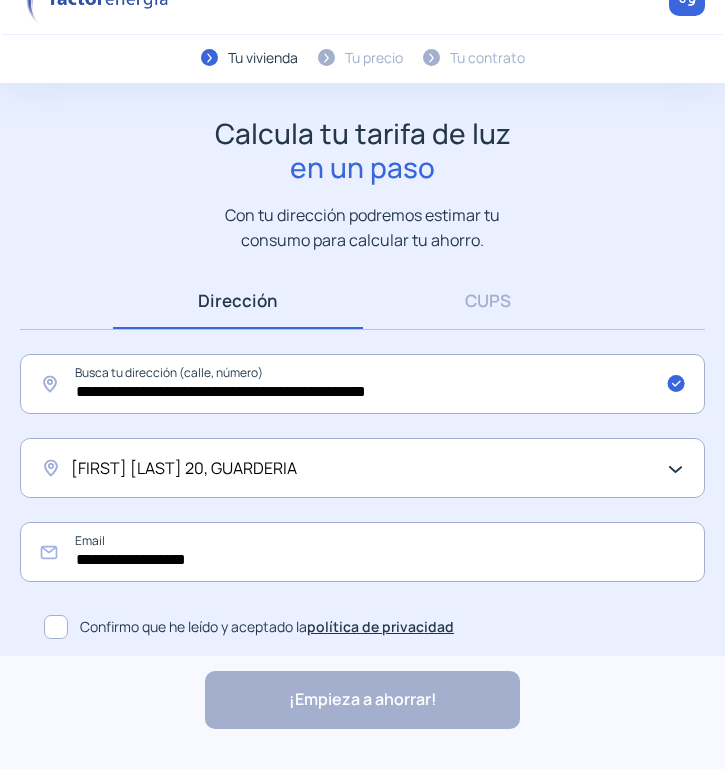 click 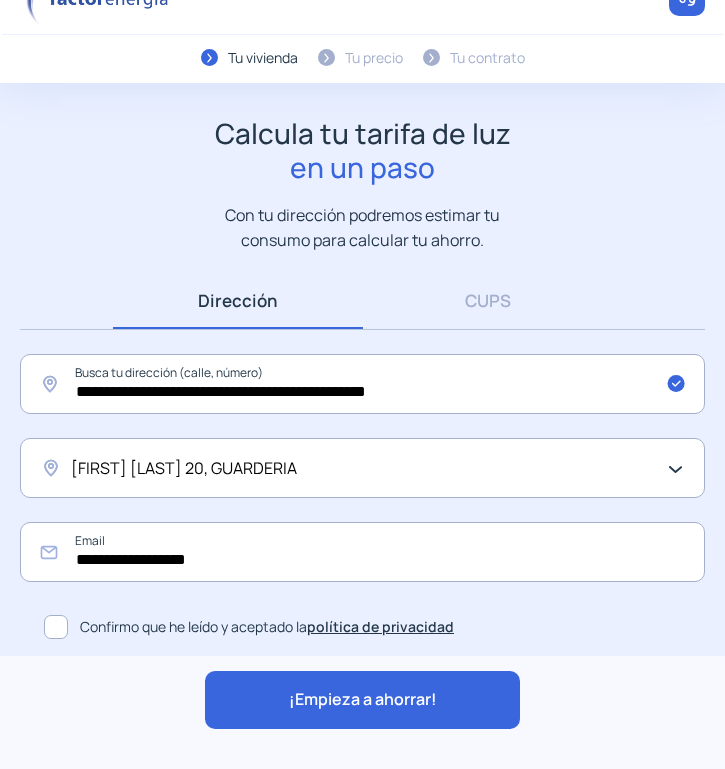 click on "¡Empieza a ahorrar!" 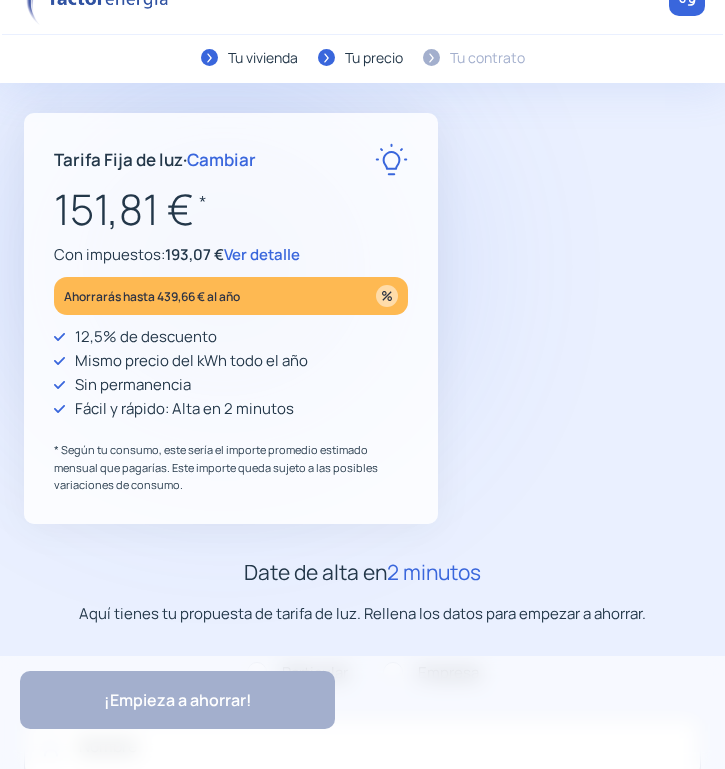 type on "**********" 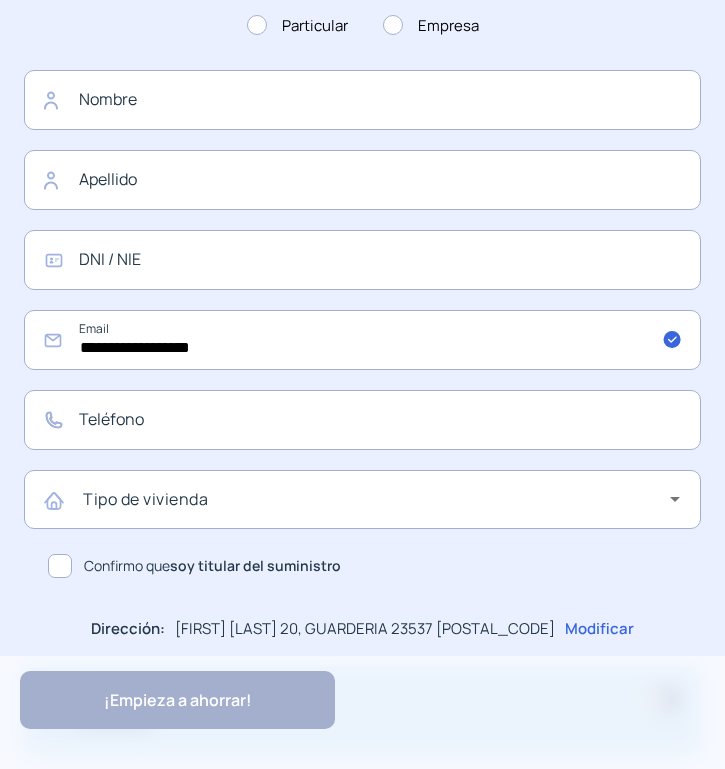 scroll, scrollTop: 700, scrollLeft: 0, axis: vertical 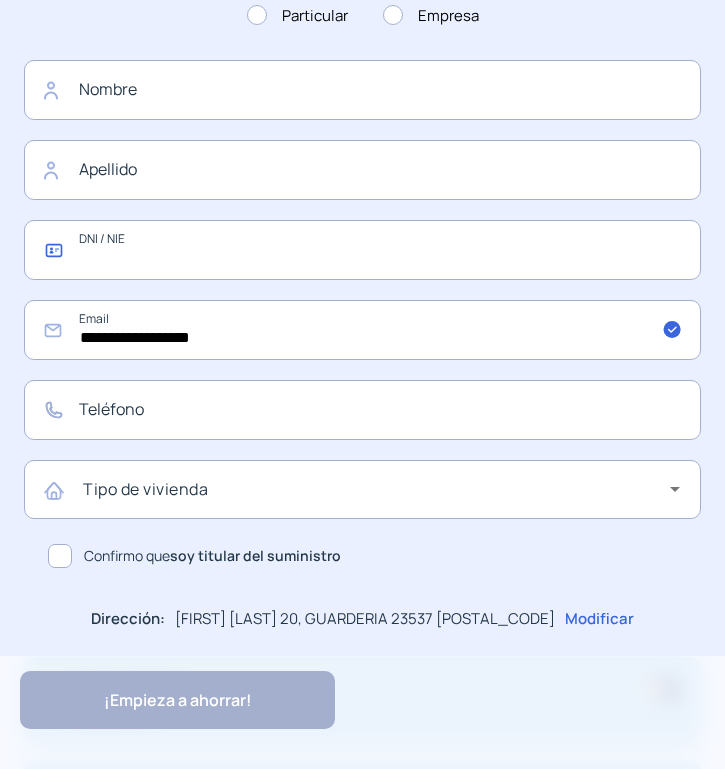 click 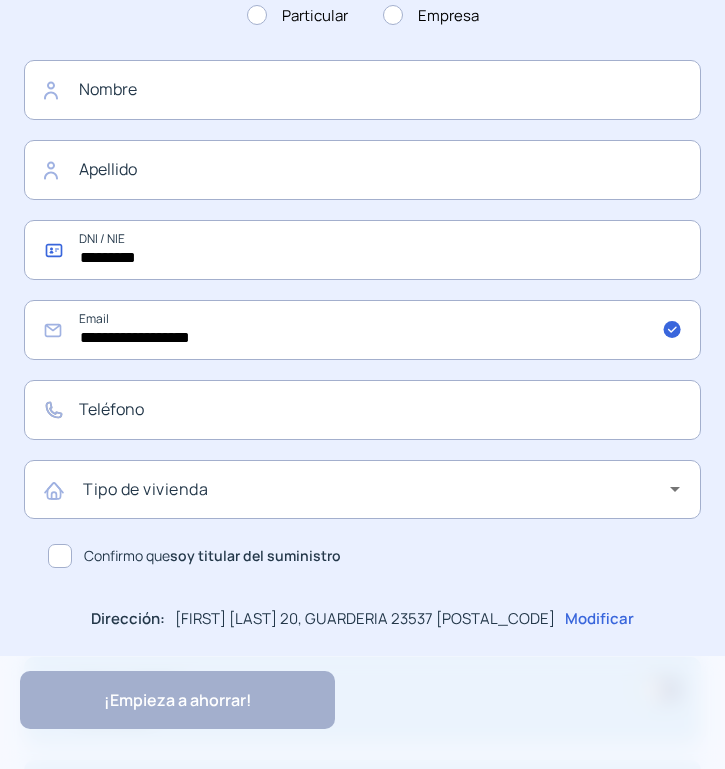 type on "*********" 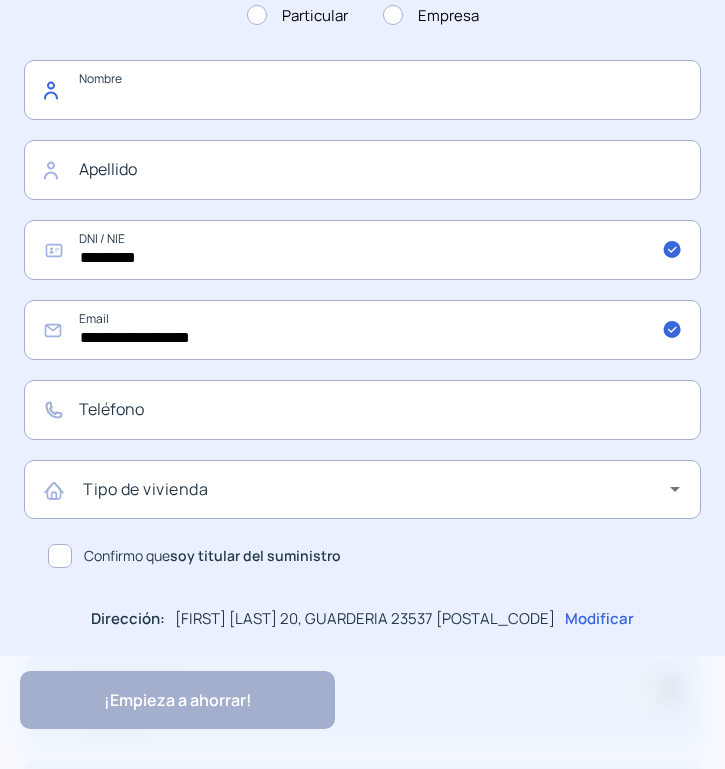 click 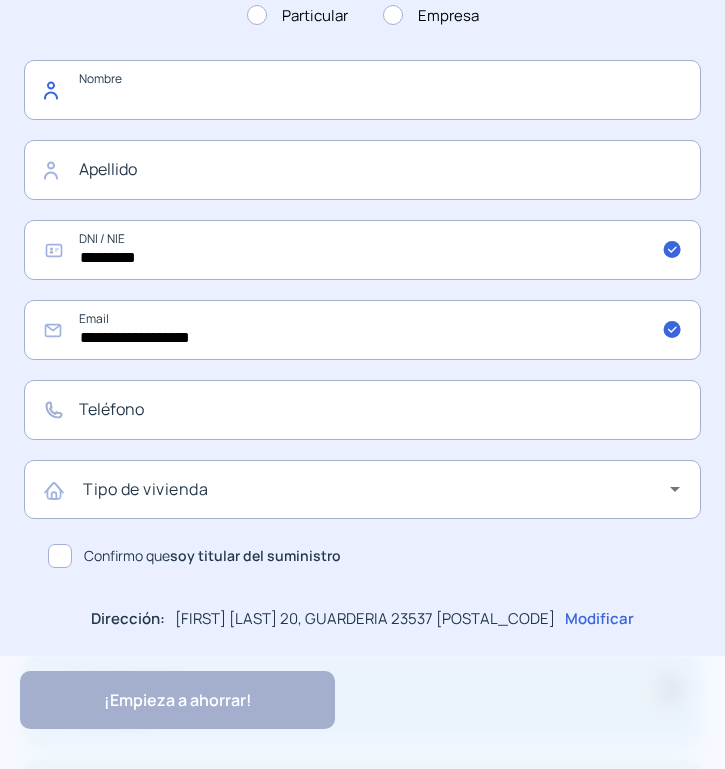 paste on "*******" 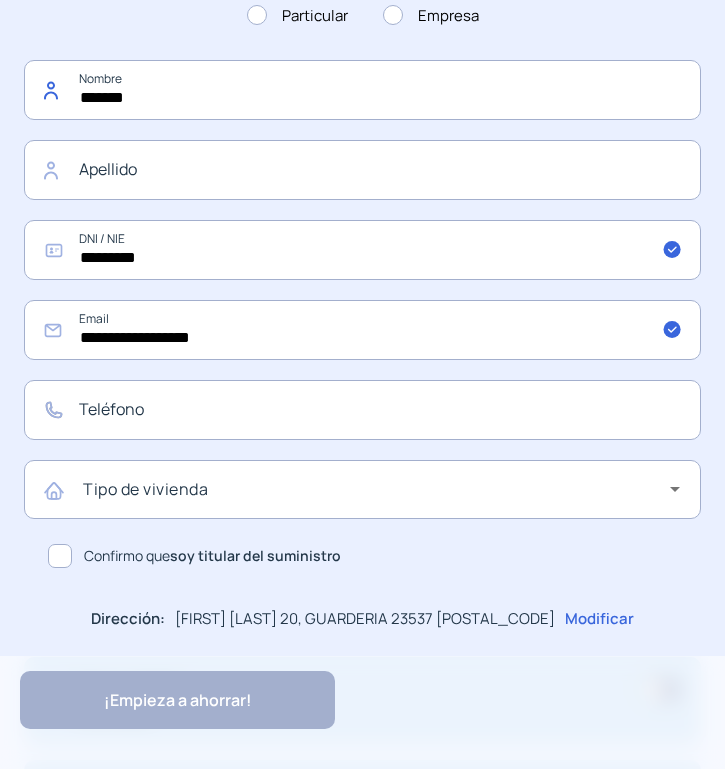 type on "*******" 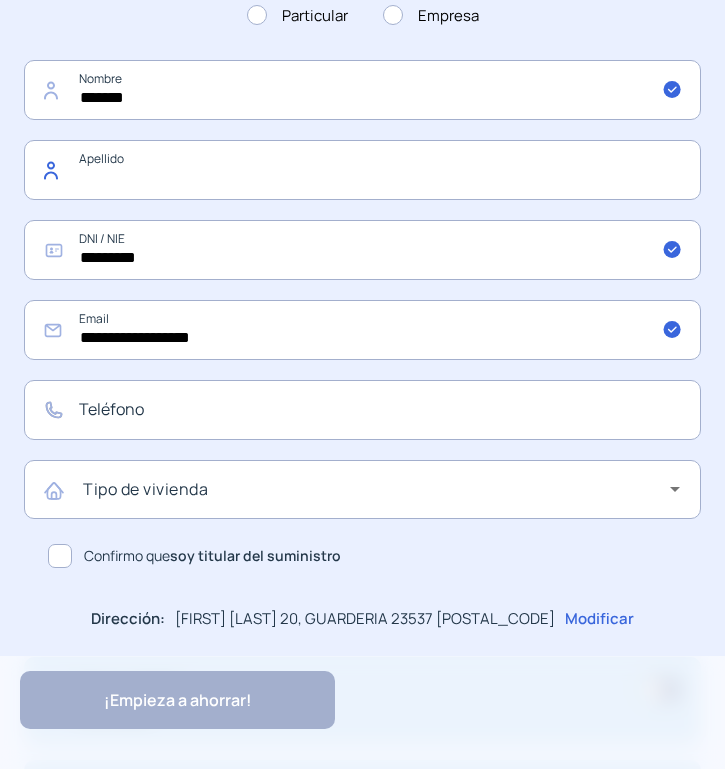 click 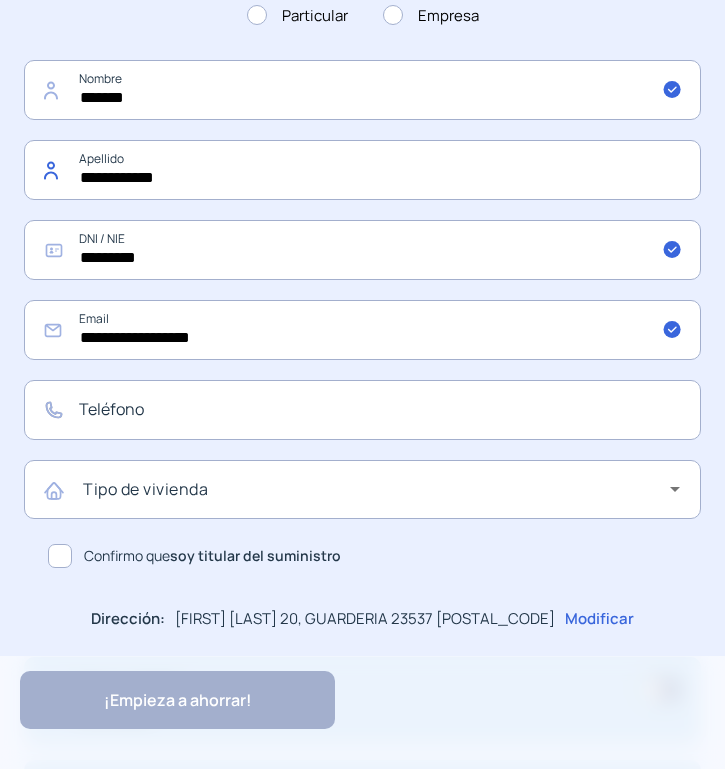 type on "**********" 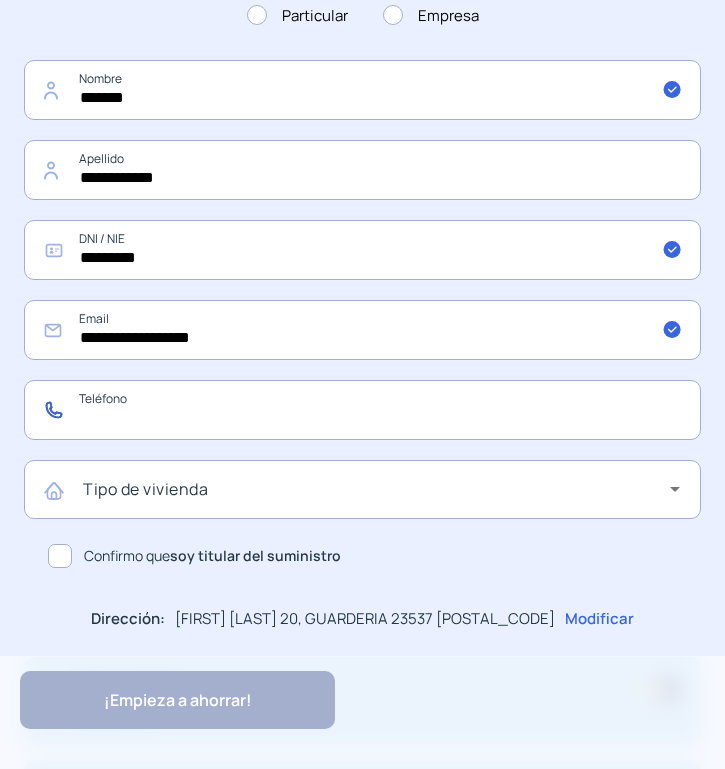 click 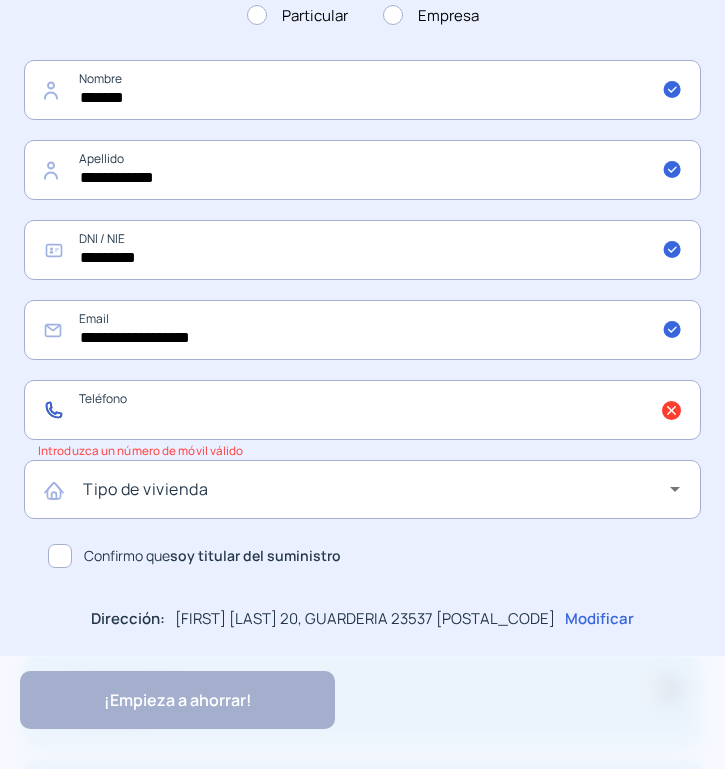 click 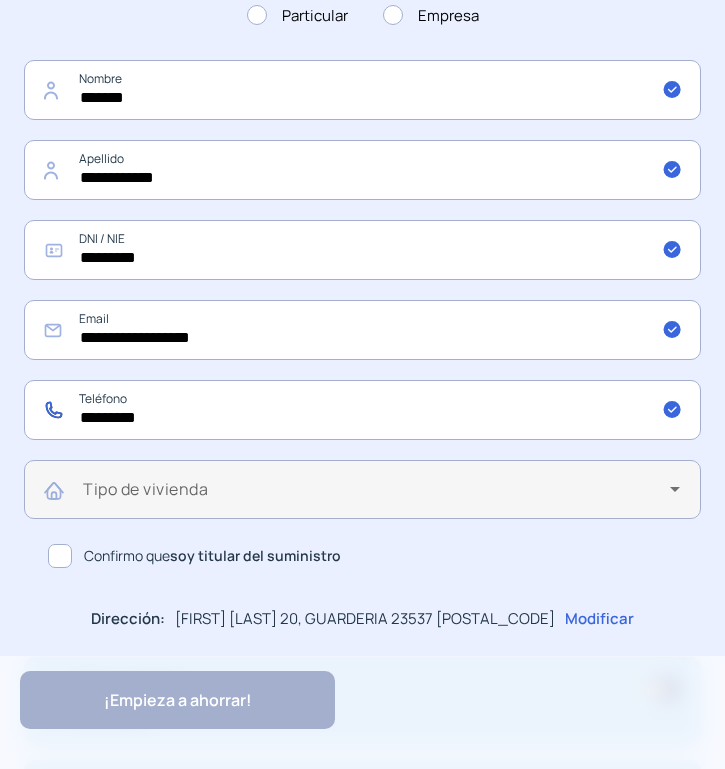 type on "*********" 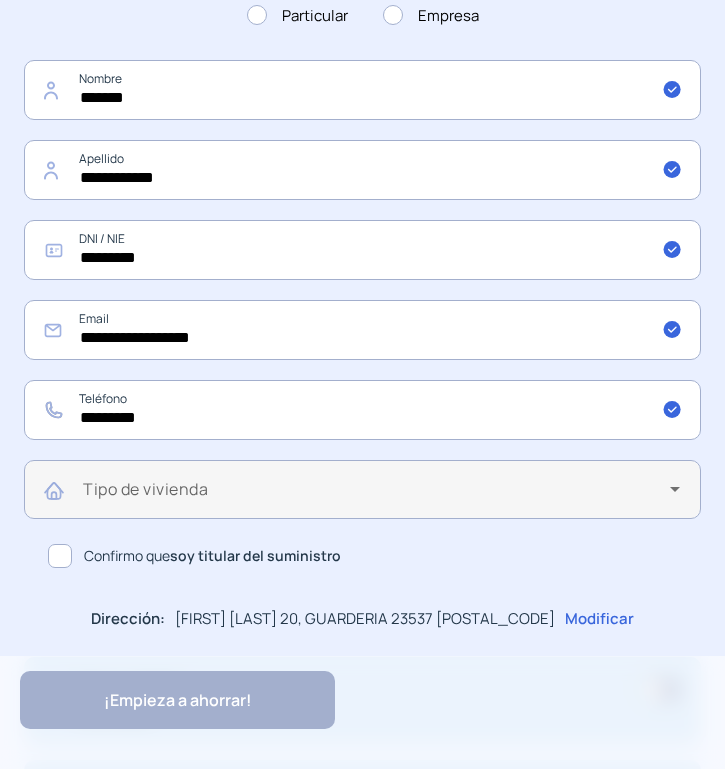 click on "Tipo de vivienda" 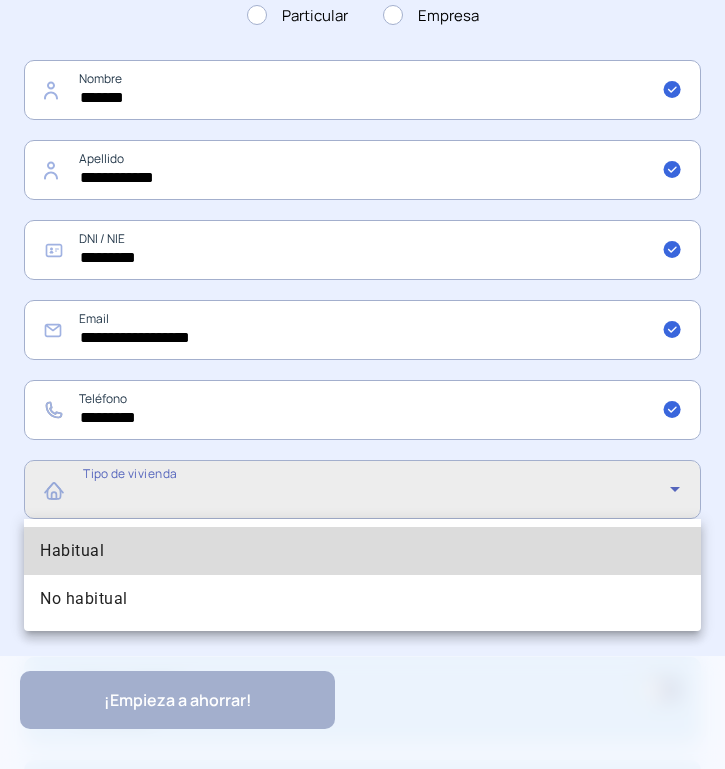 click on "Habitual" at bounding box center [72, 551] 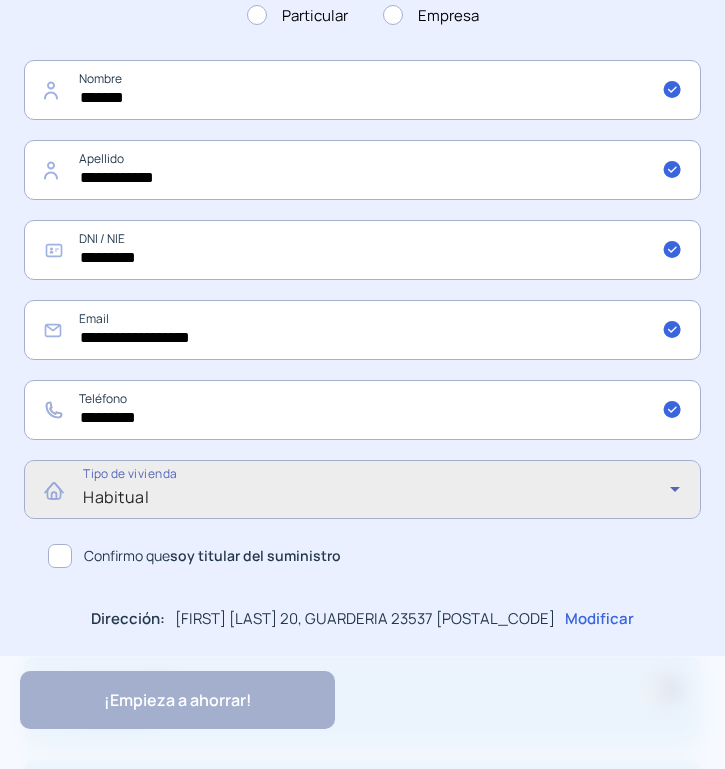 click 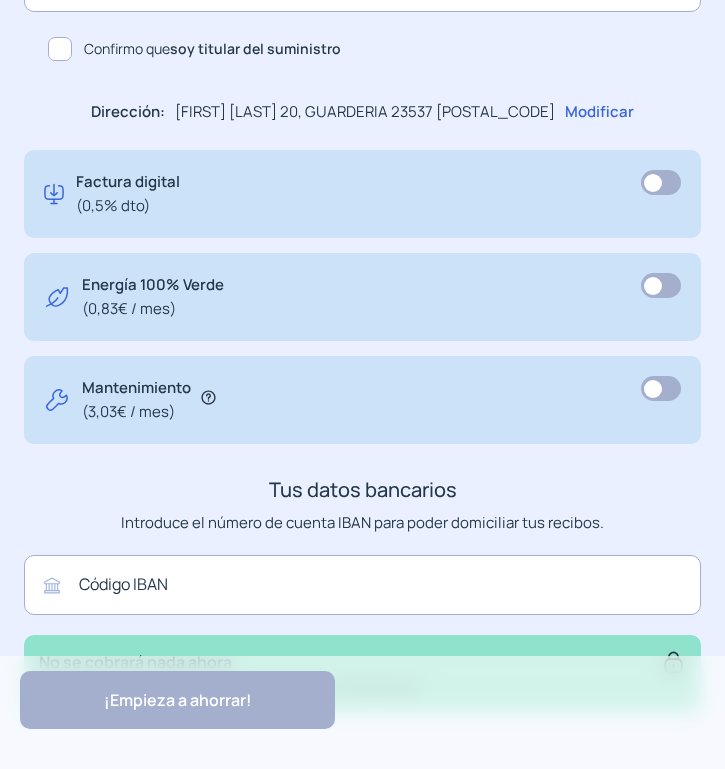 scroll, scrollTop: 1295, scrollLeft: 0, axis: vertical 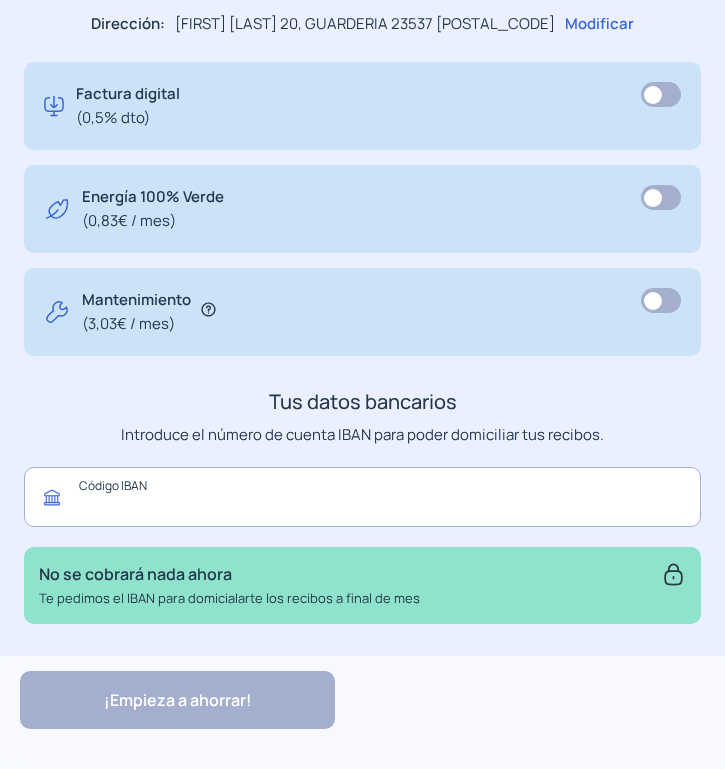 click 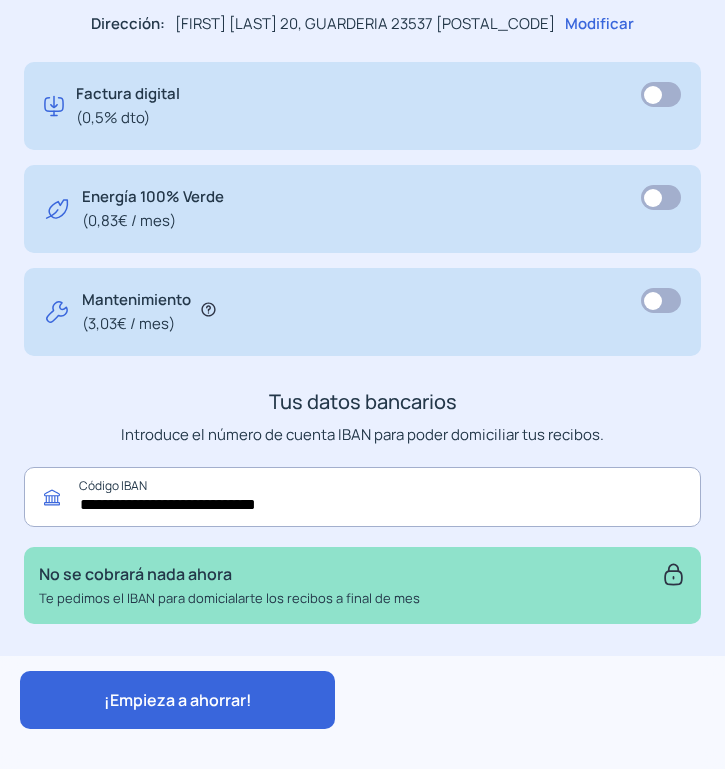 type on "**********" 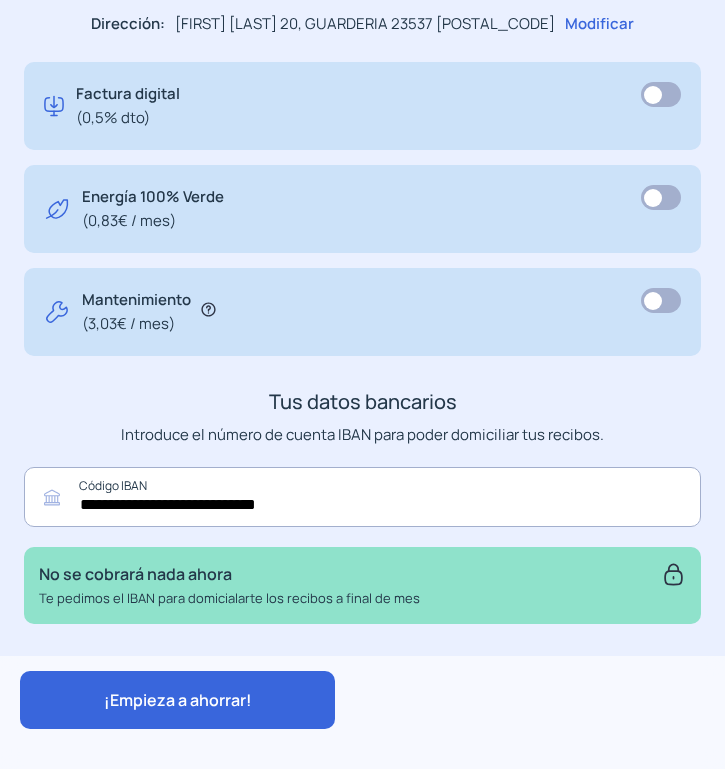 click on "¡Empieza a ahorrar!" 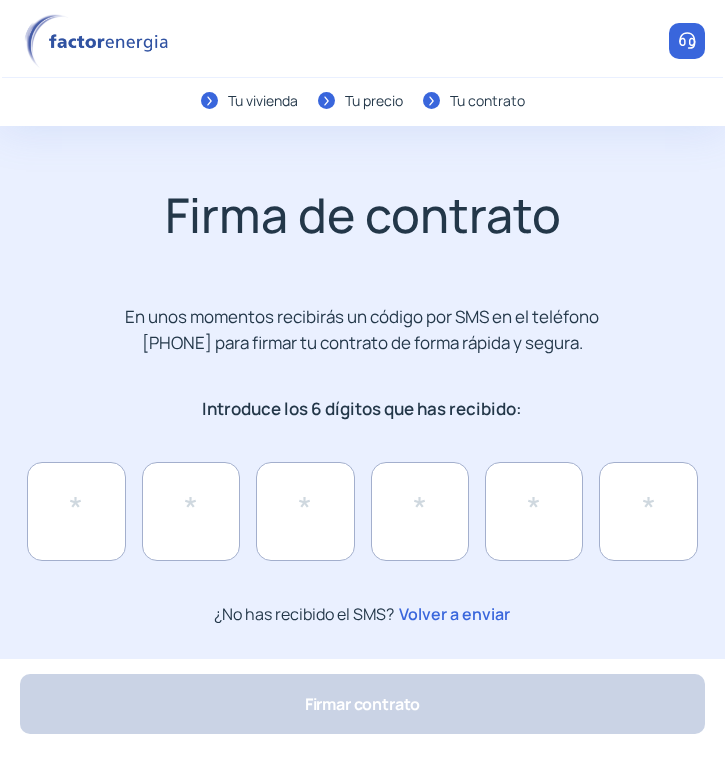 scroll, scrollTop: 0, scrollLeft: 0, axis: both 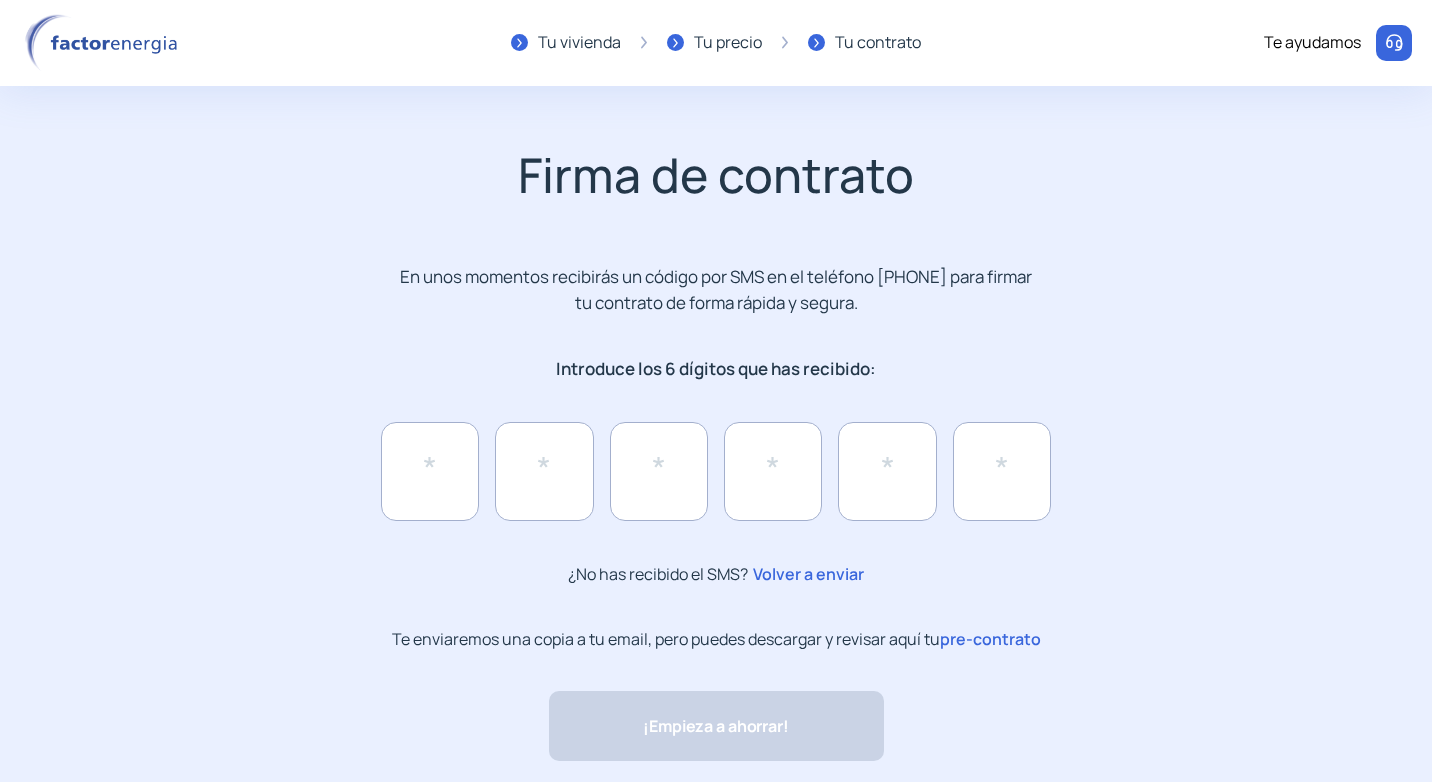 click on "pre-contrato" 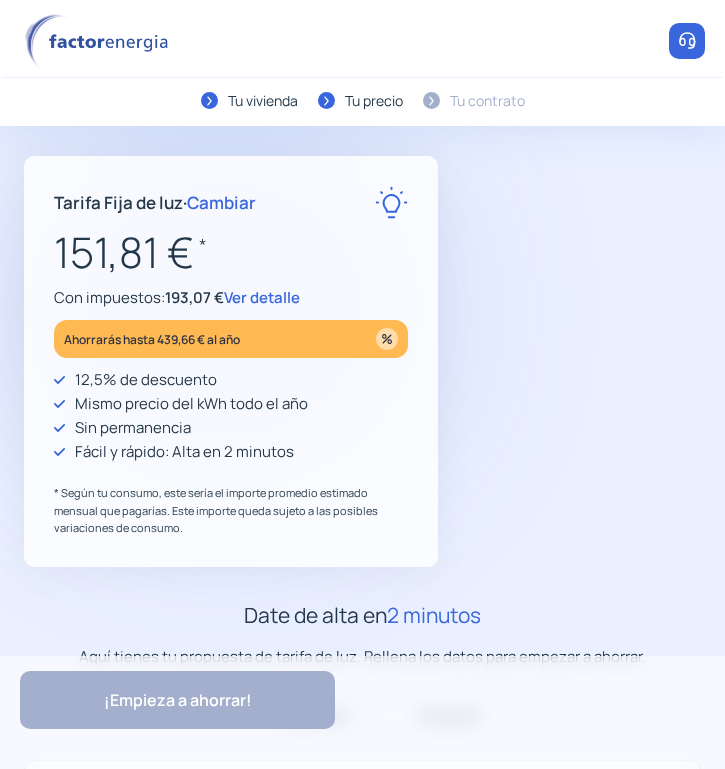 type on "*******" 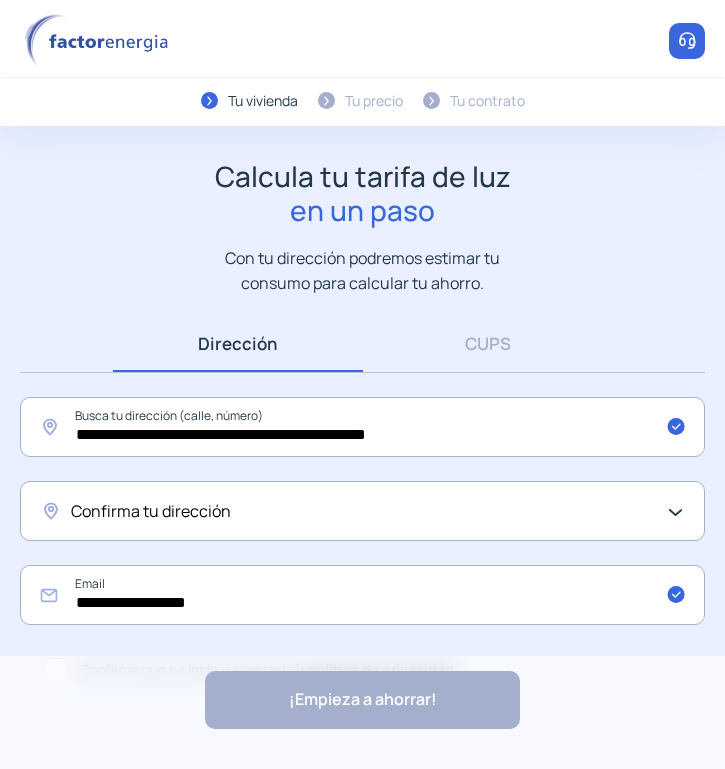 click on "Confirma tu dirección" 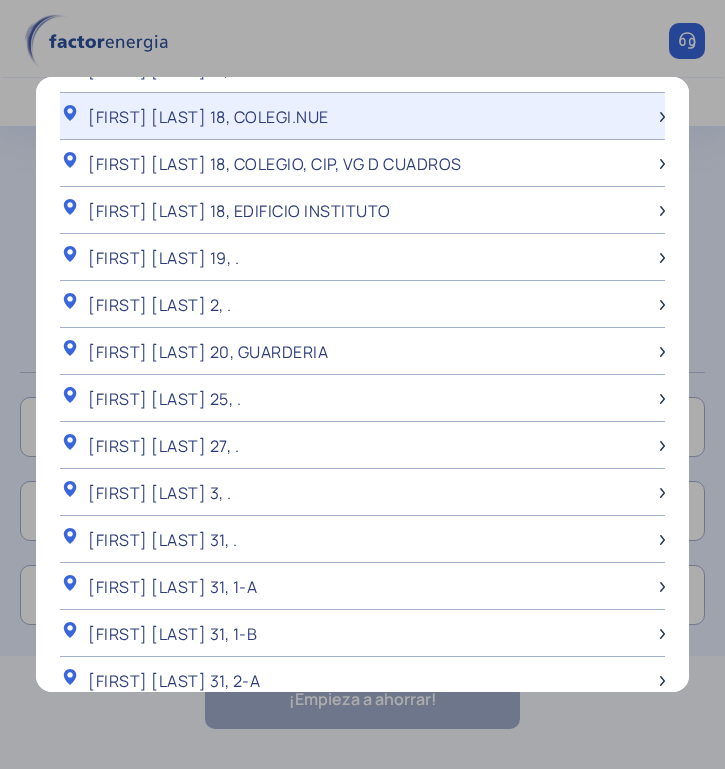 scroll, scrollTop: 500, scrollLeft: 0, axis: vertical 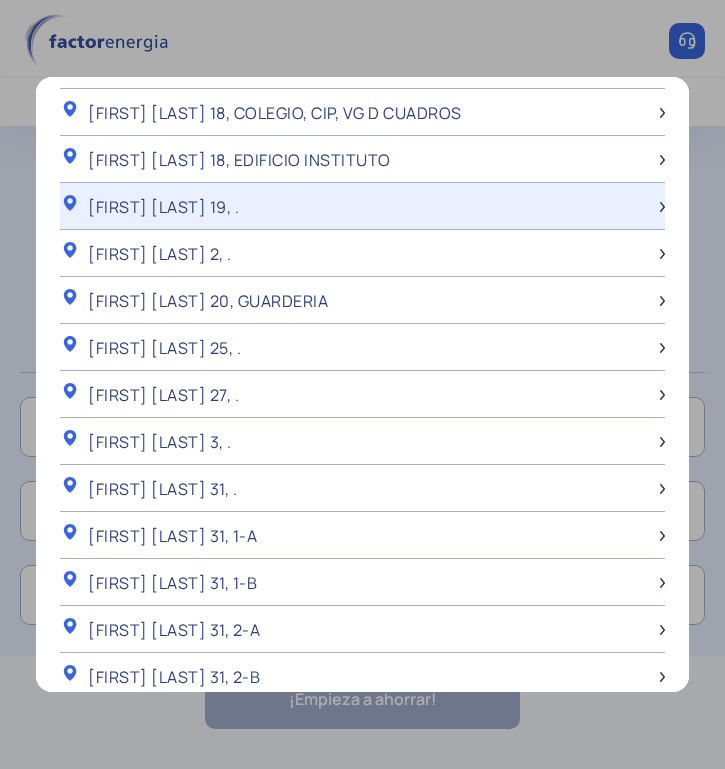 click on "[FIRST] [LAST] 19, ." at bounding box center (163, 207) 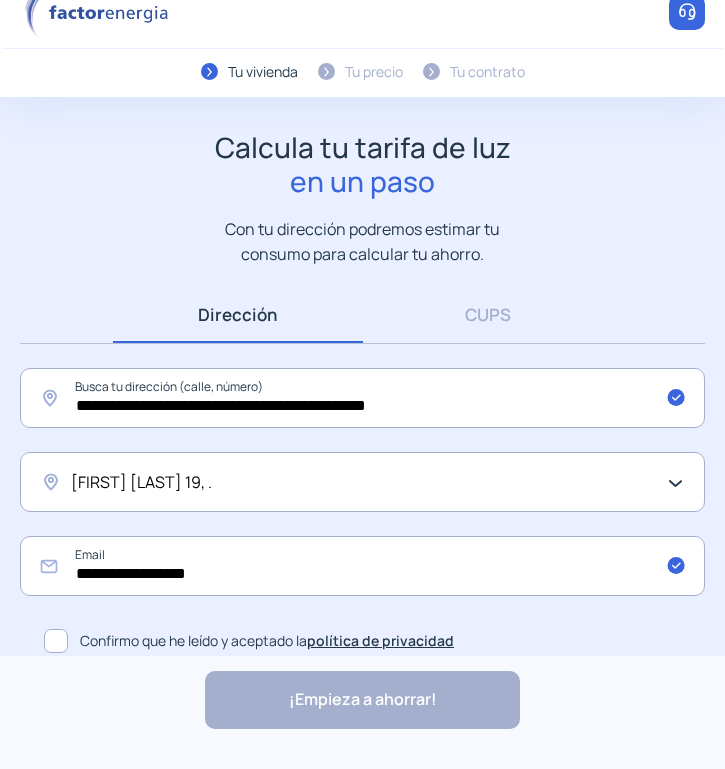 scroll, scrollTop: 43, scrollLeft: 0, axis: vertical 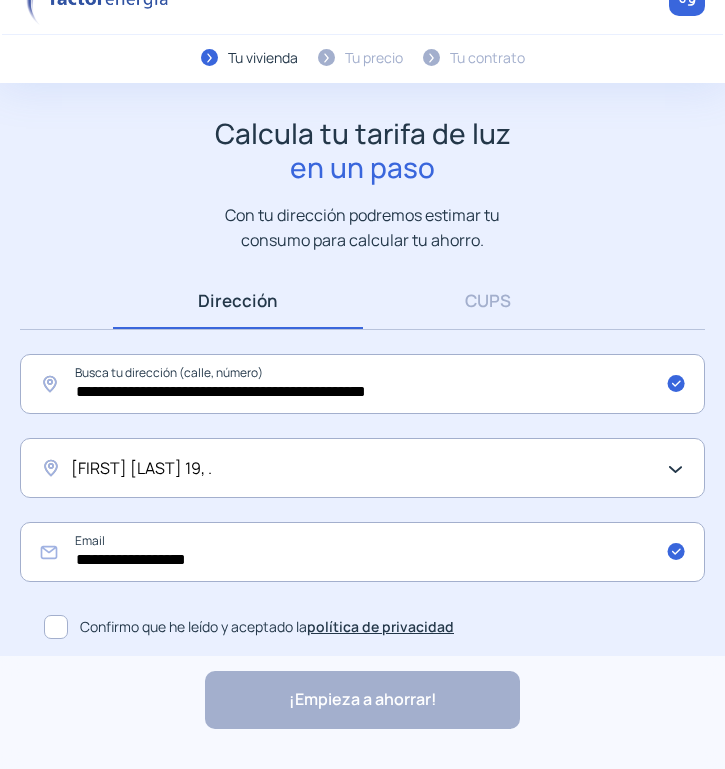 click 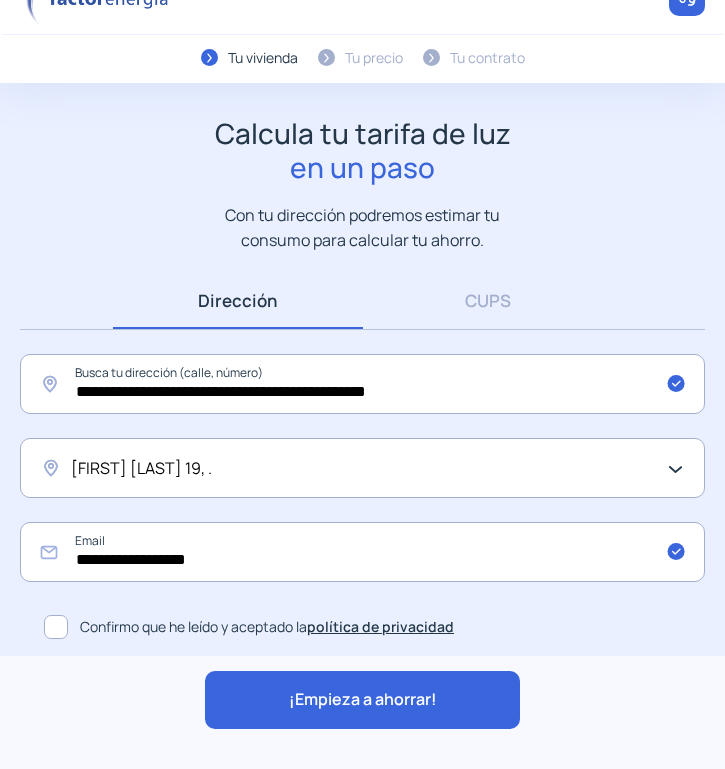 click on "¡Empieza a ahorrar!" 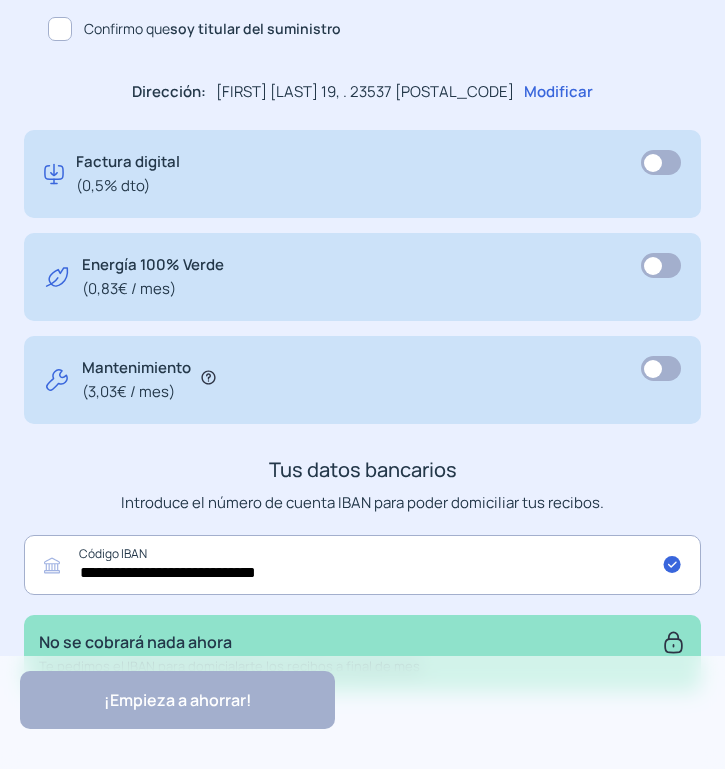 scroll, scrollTop: 1195, scrollLeft: 0, axis: vertical 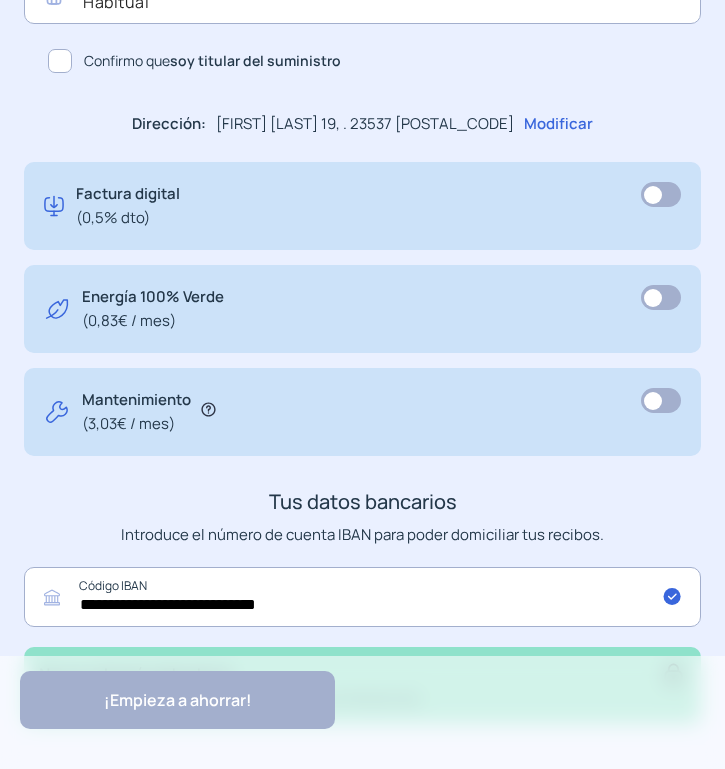 click 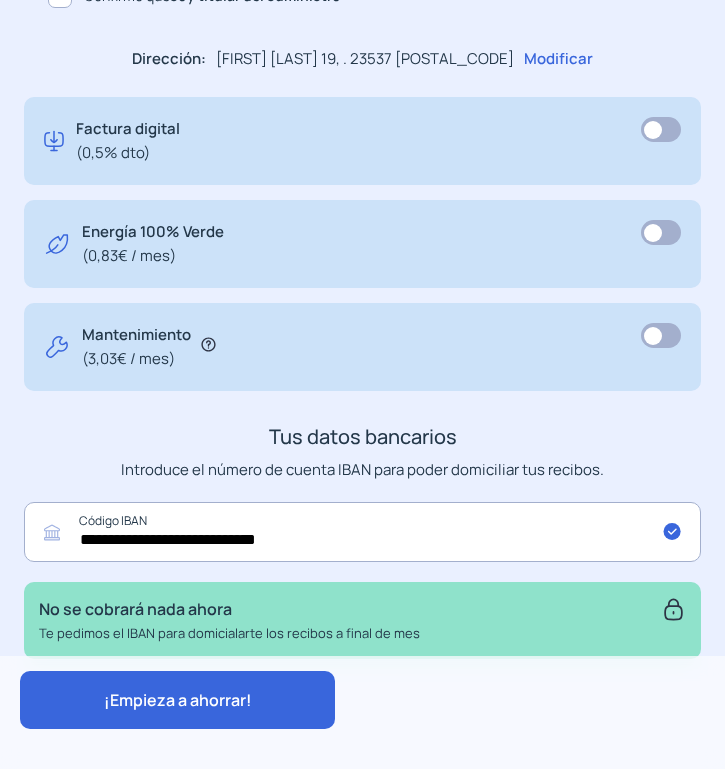 scroll, scrollTop: 1295, scrollLeft: 0, axis: vertical 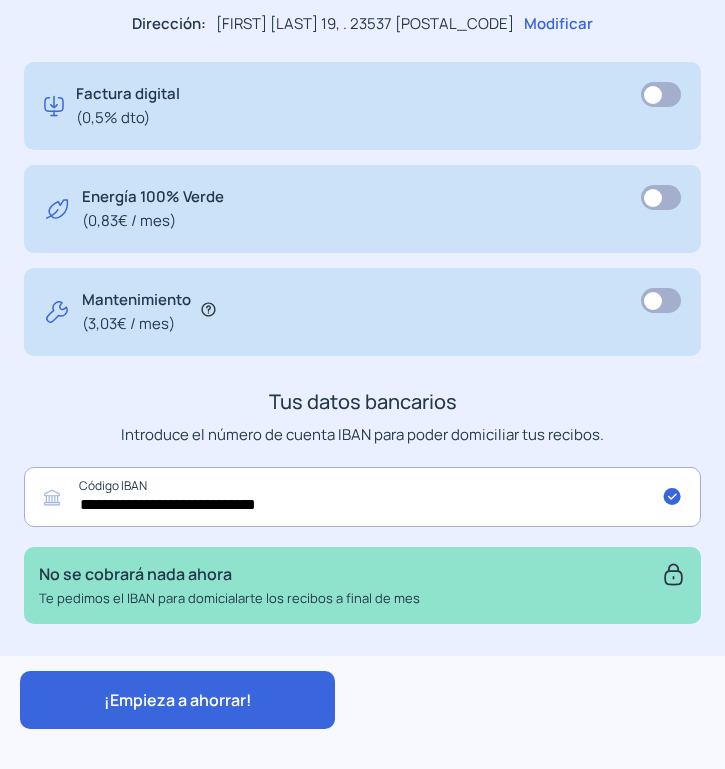 click on "¡Empieza a ahorrar!" 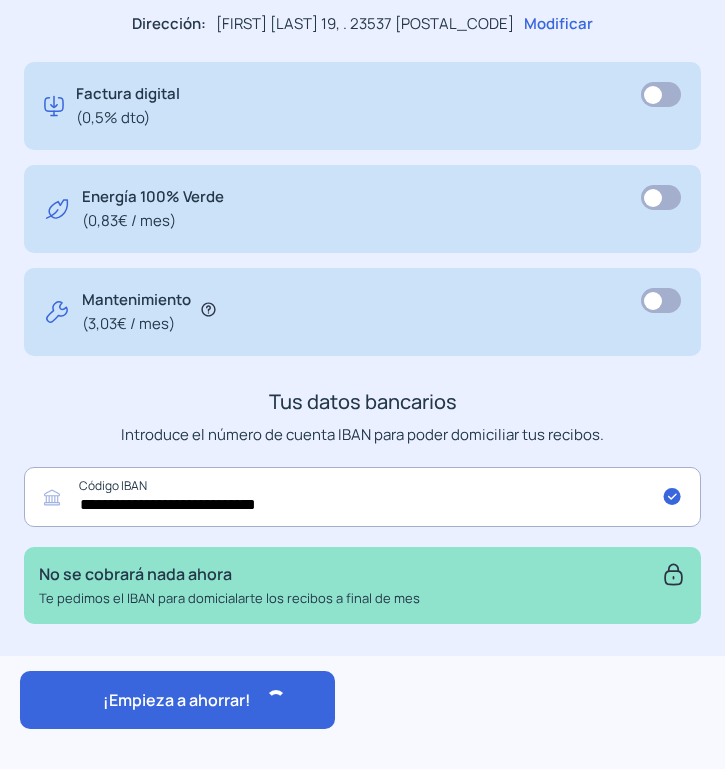 scroll, scrollTop: 0, scrollLeft: 0, axis: both 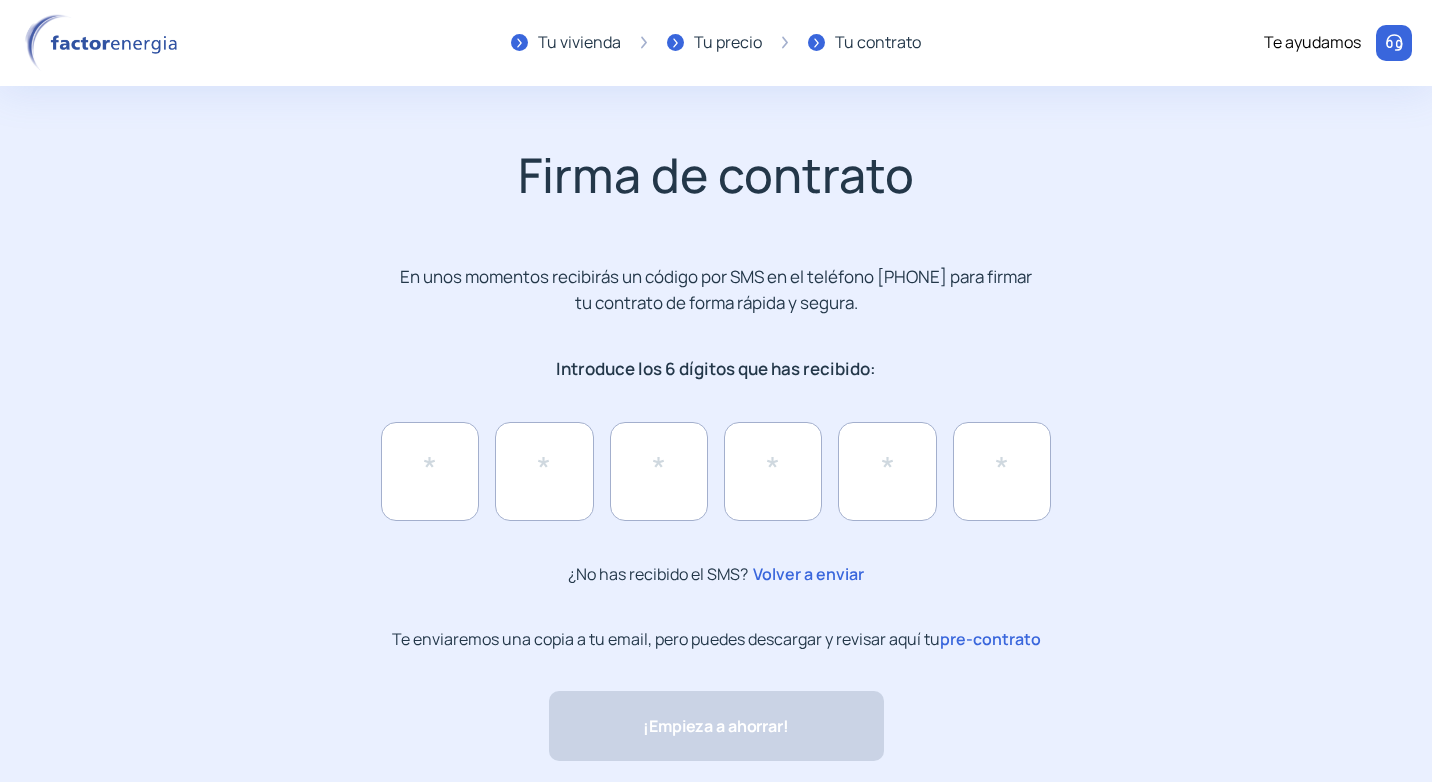 click on "pre-contrato" 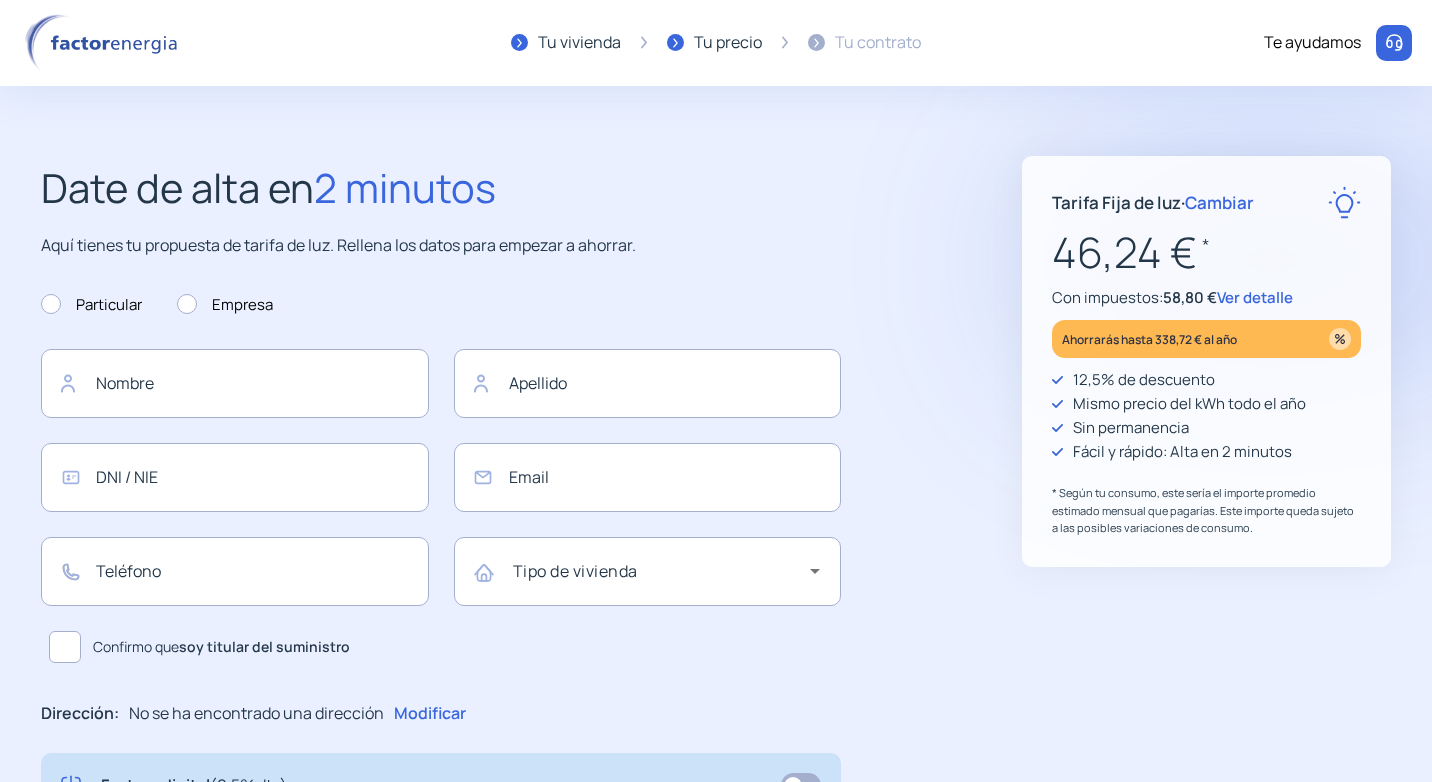 type on "*******" 